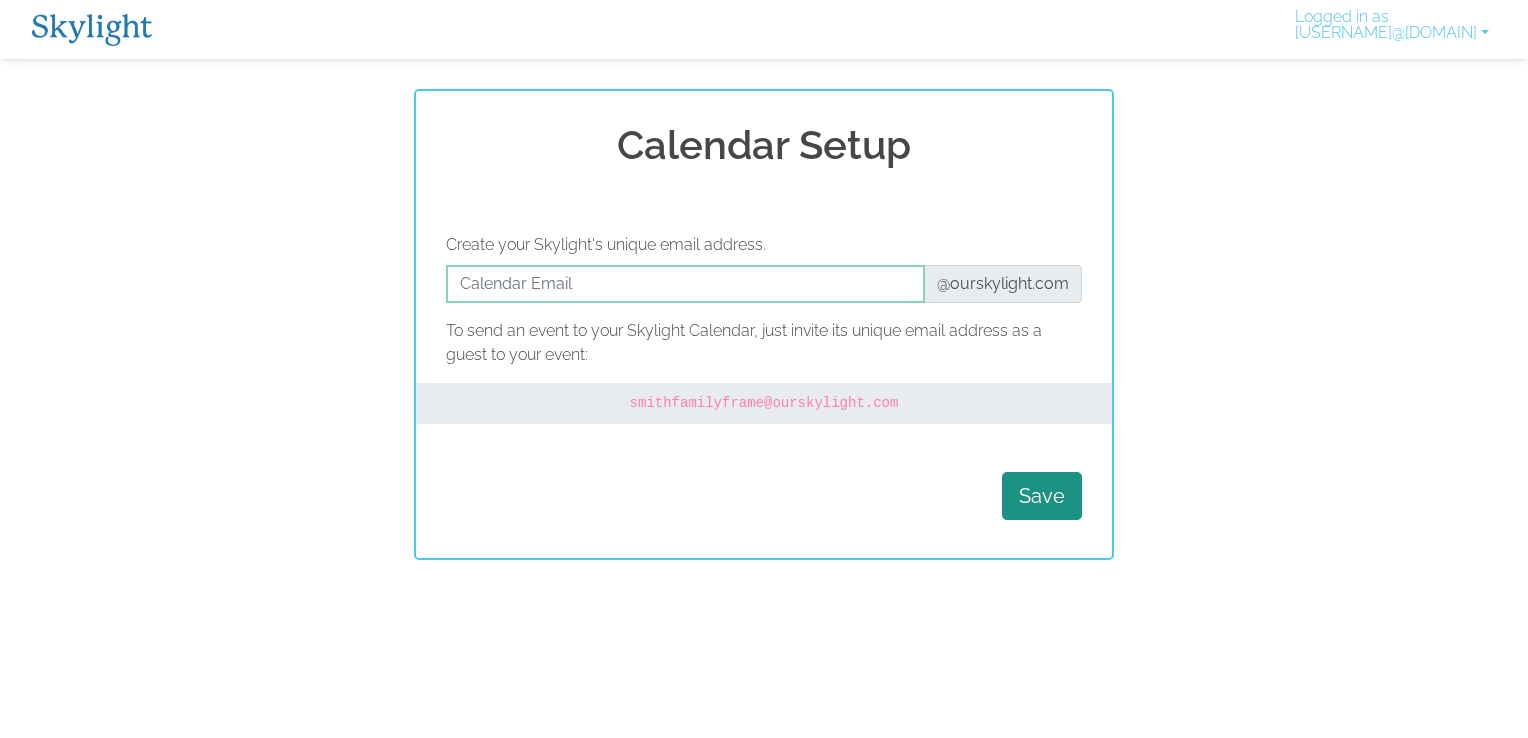 scroll, scrollTop: 0, scrollLeft: 0, axis: both 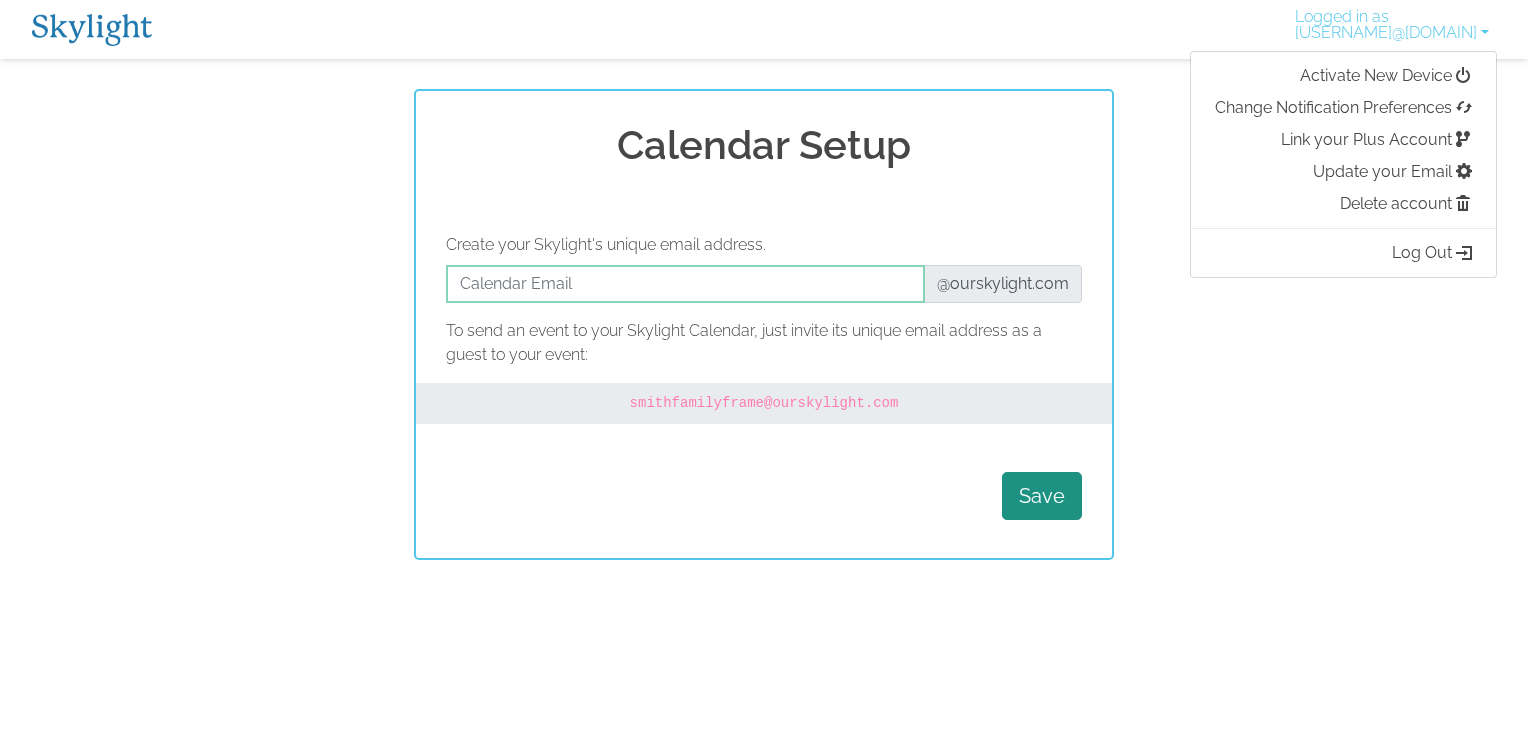 click on "Calendar Setup Create your Skylight's unique email address.   @[DOMAIN] To send an event to your Skylight Calendar, just invite its unique email address as a guest to your event: [EMAIL] Save" at bounding box center [764, 324] 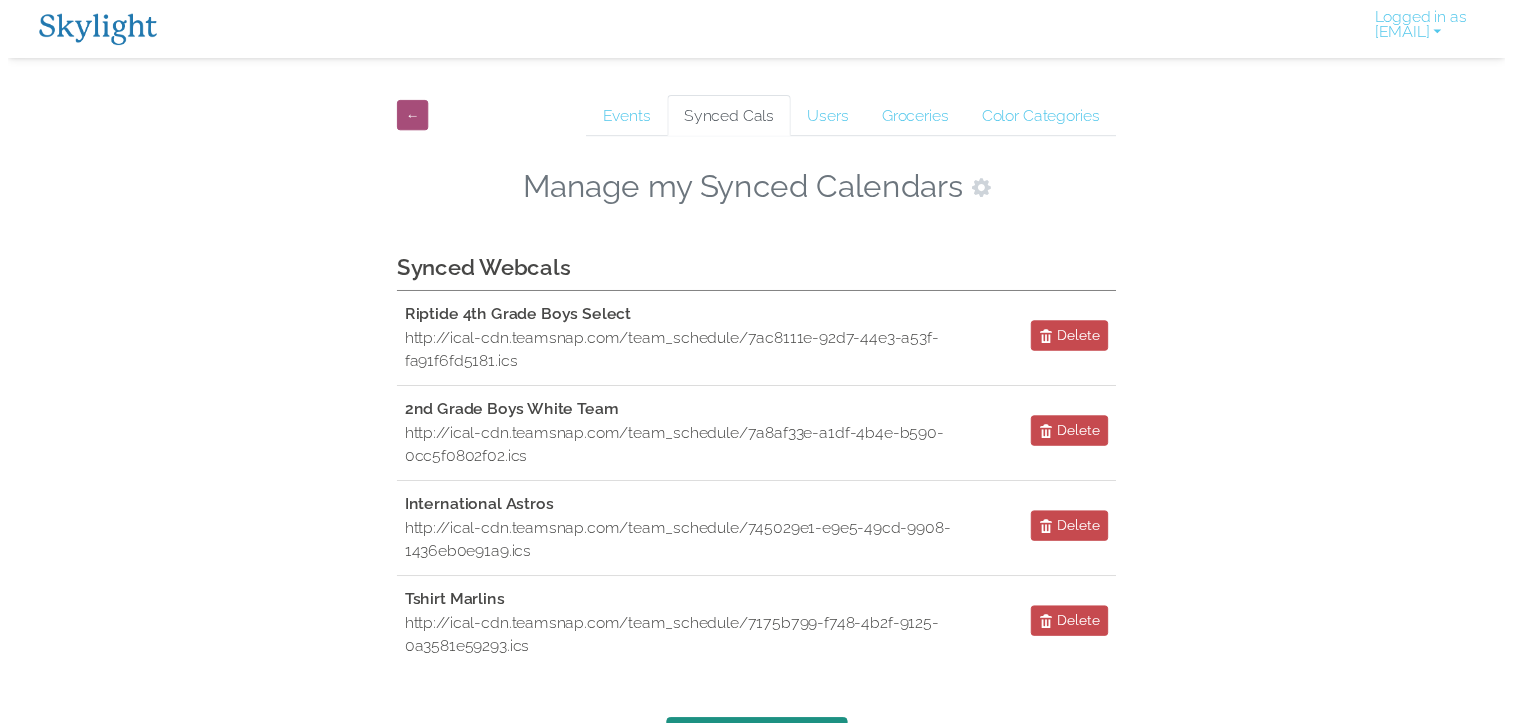 scroll, scrollTop: 0, scrollLeft: 0, axis: both 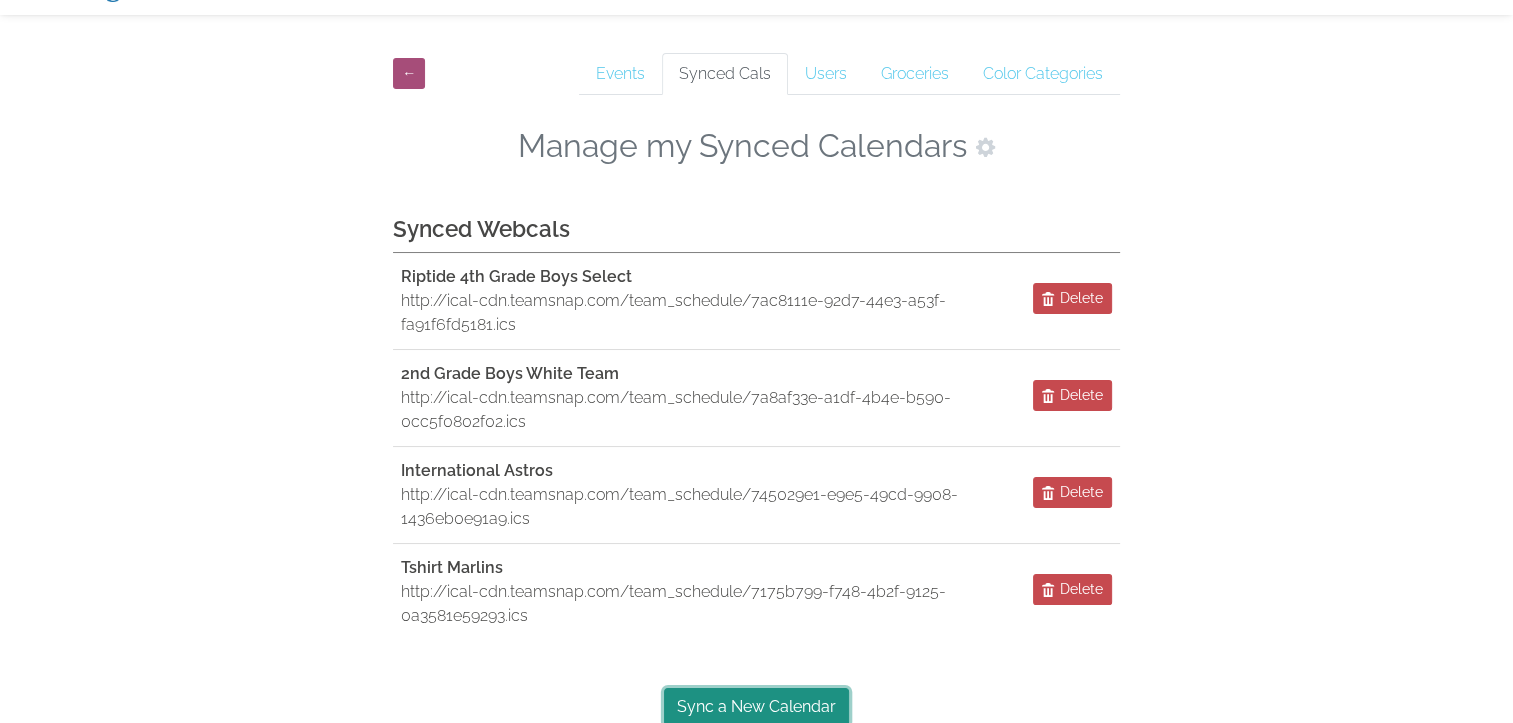 click on "Sync a New Calendar" at bounding box center [756, 707] 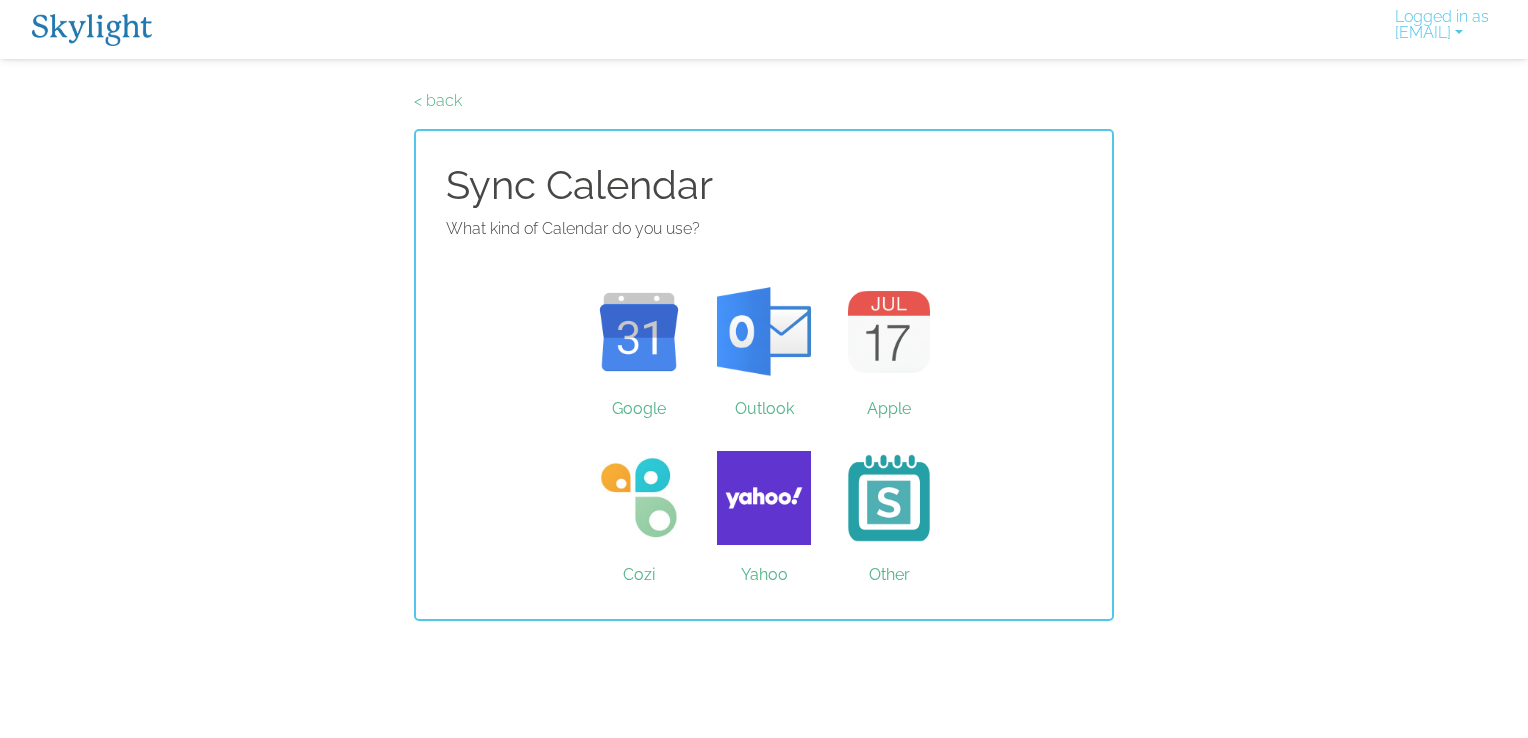scroll, scrollTop: 0, scrollLeft: 0, axis: both 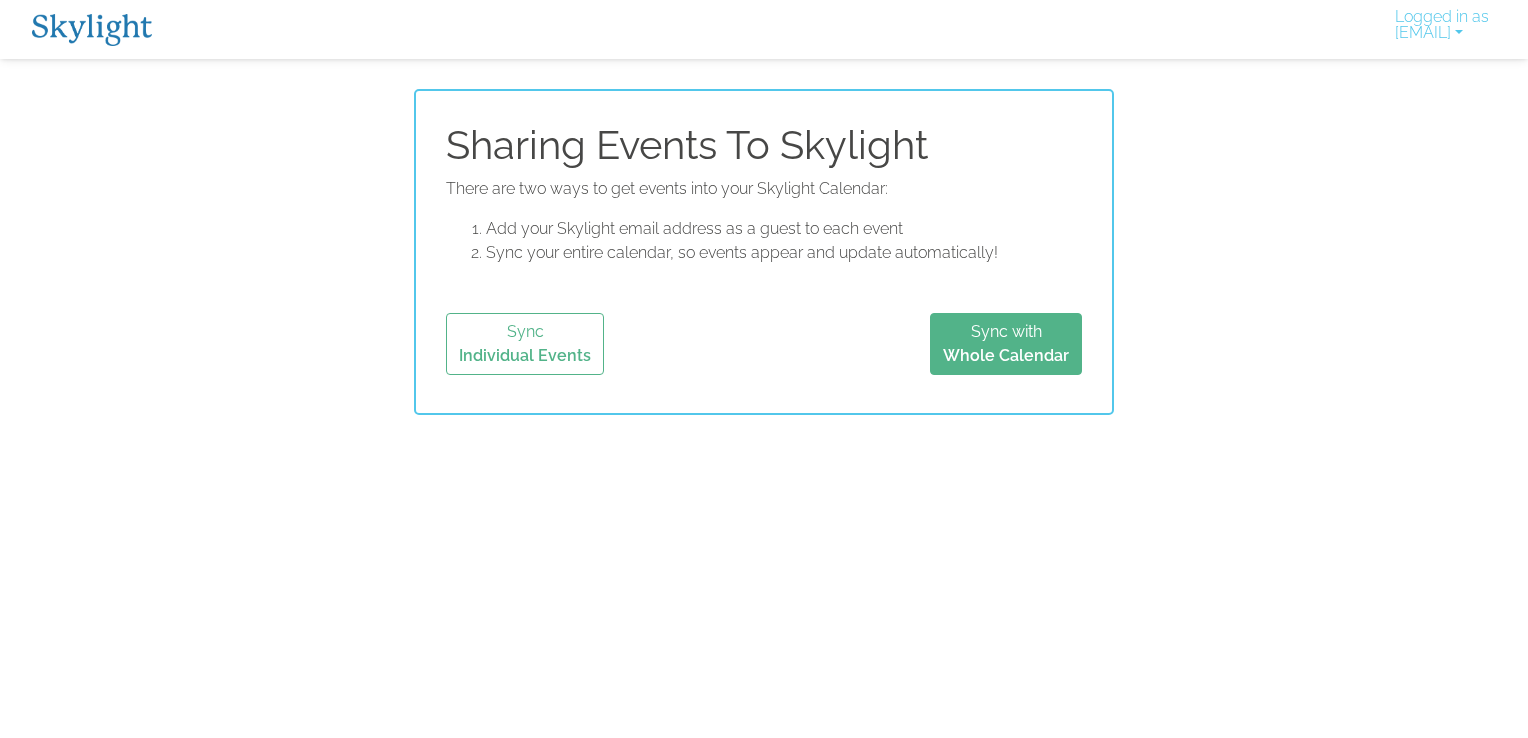 click at bounding box center (92, 30) 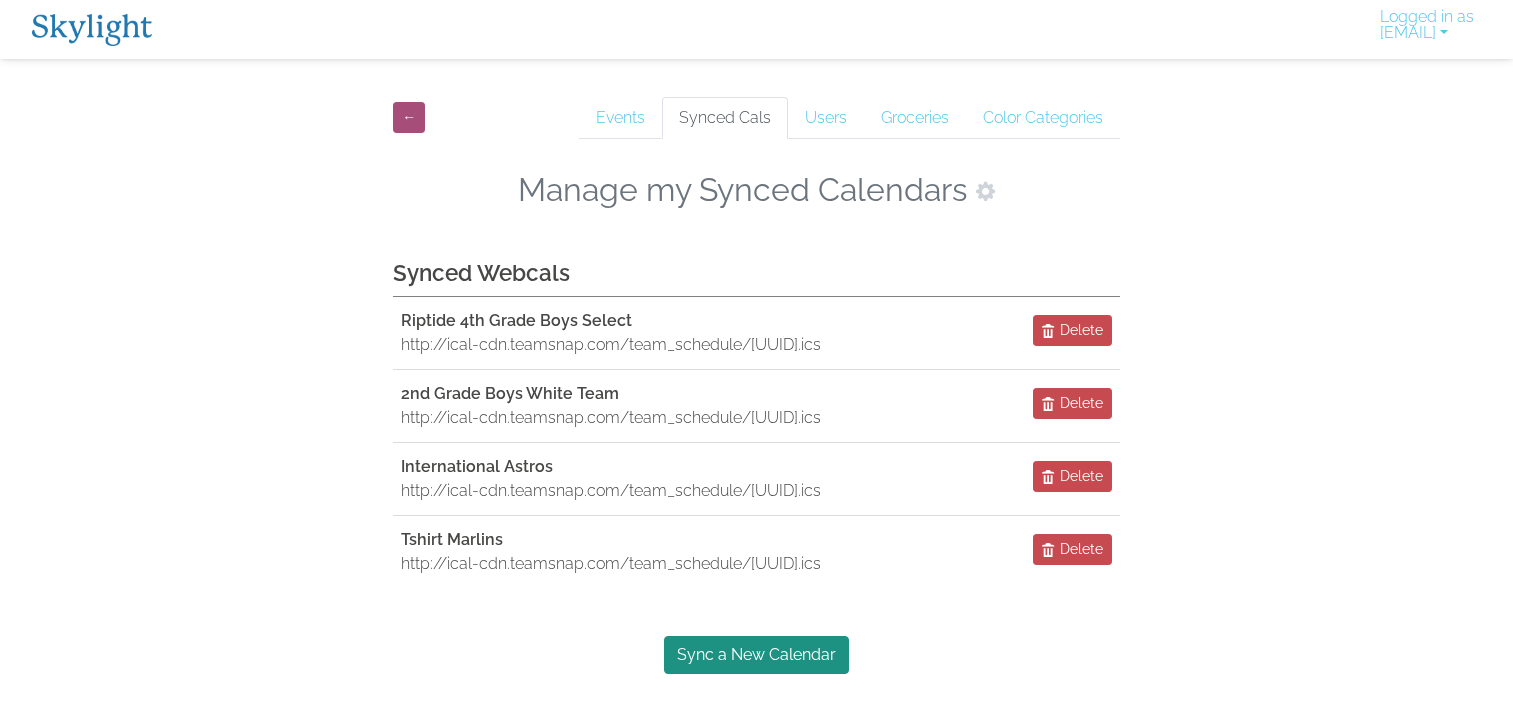 scroll, scrollTop: 0, scrollLeft: 0, axis: both 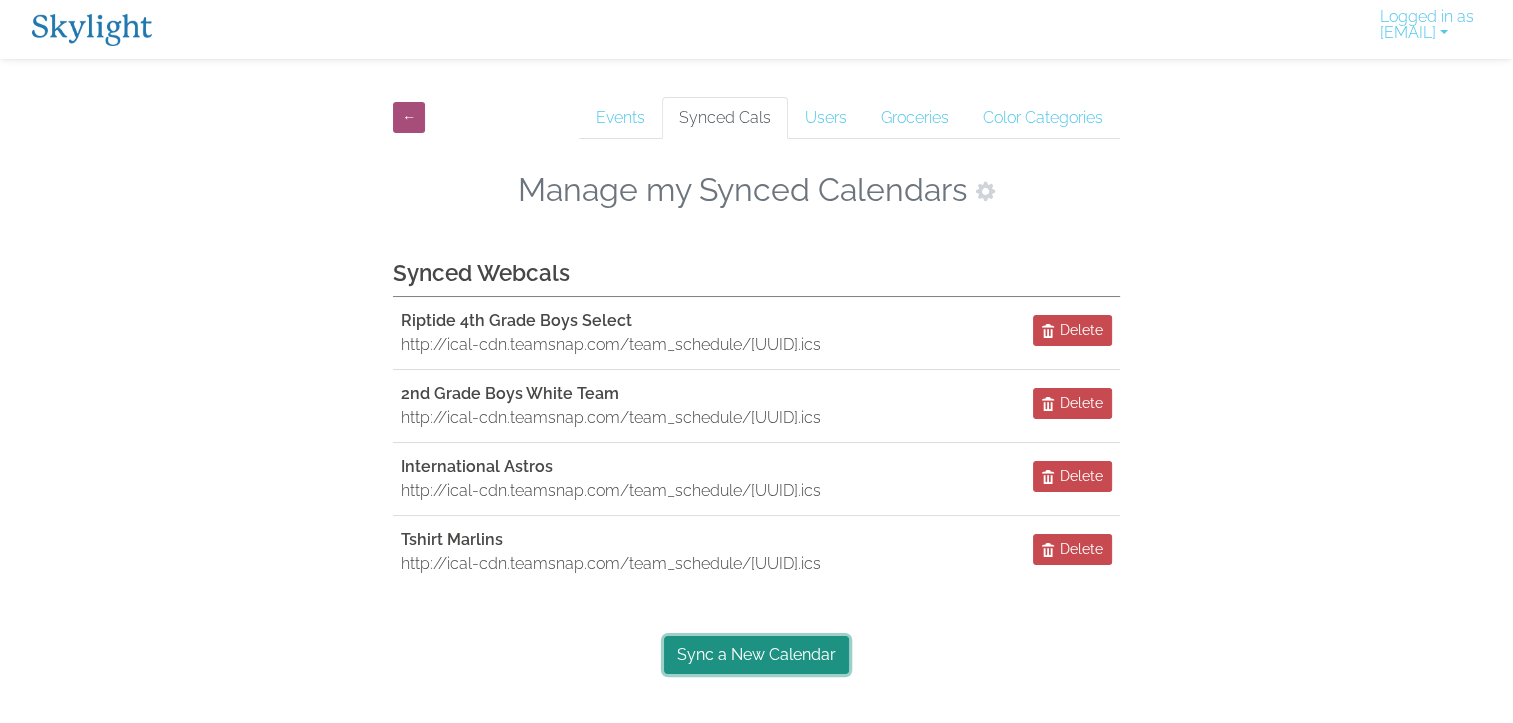 click on "Sync a New Calendar" at bounding box center (756, 655) 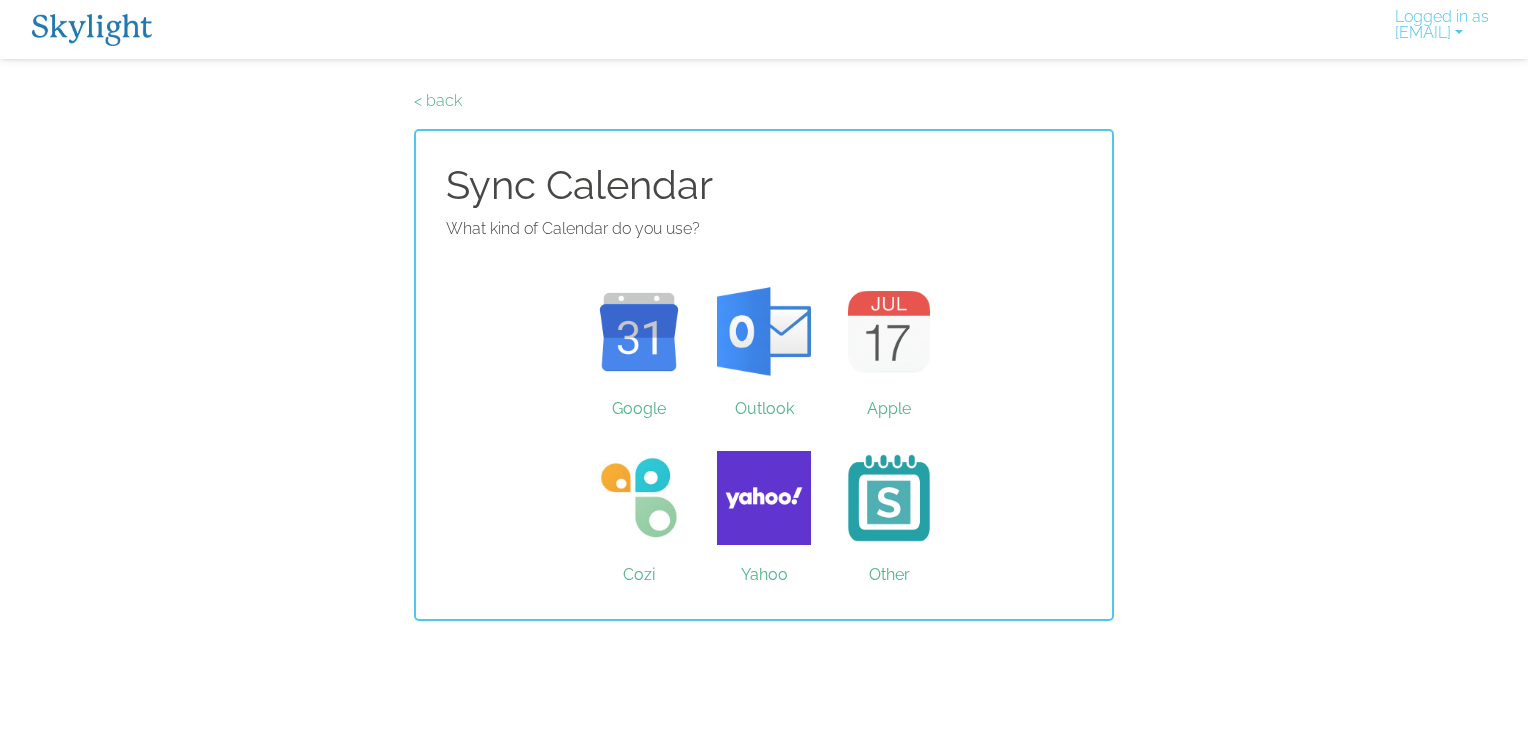 scroll, scrollTop: 0, scrollLeft: 0, axis: both 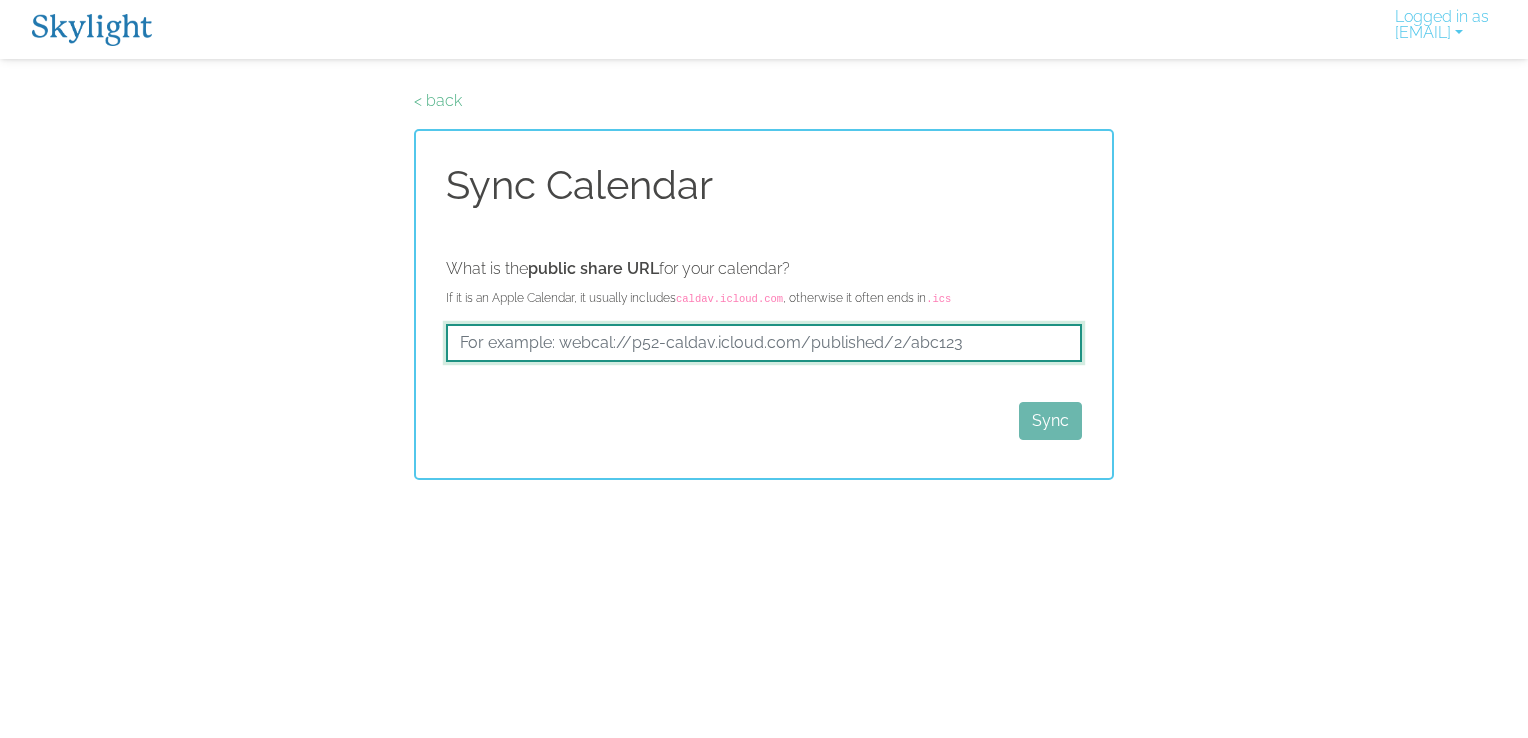 click at bounding box center (764, 343) 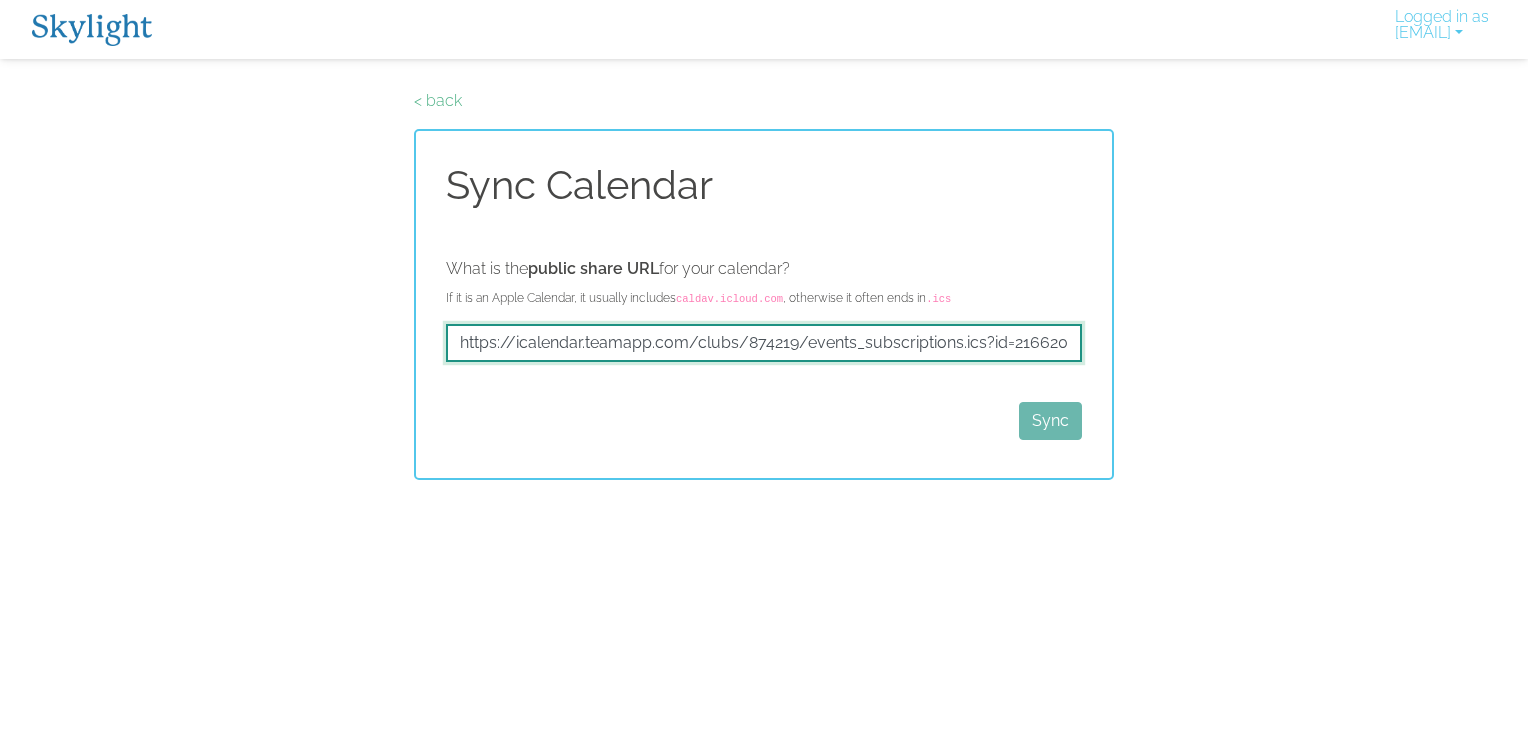 scroll, scrollTop: 0, scrollLeft: 1428, axis: horizontal 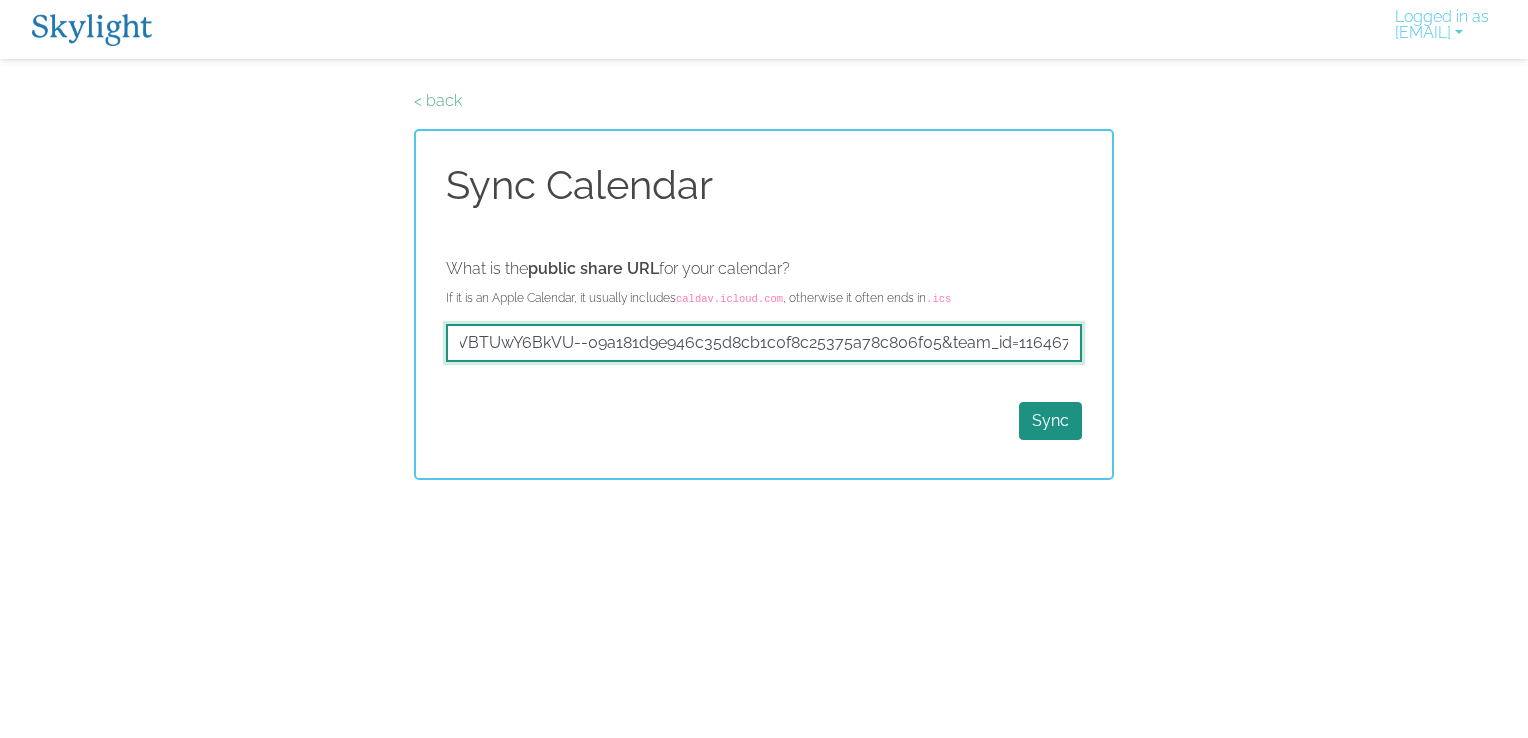 type on "https://icalendar.teamapp.com/clubs/874219/events_subscriptions.ics?id=21662065&secret=BAhJIj13d2hLd29qY3YzREo4ZUgzbXd4YmdvSnJtZWxnK2JtYkxQOXJEWG04NGNoZ3pZc3BqMUVJdVBTUwY6BkVU--09a181d9e946c35d8cb1c0f8c25375a78c806f05&team_id=1164678" 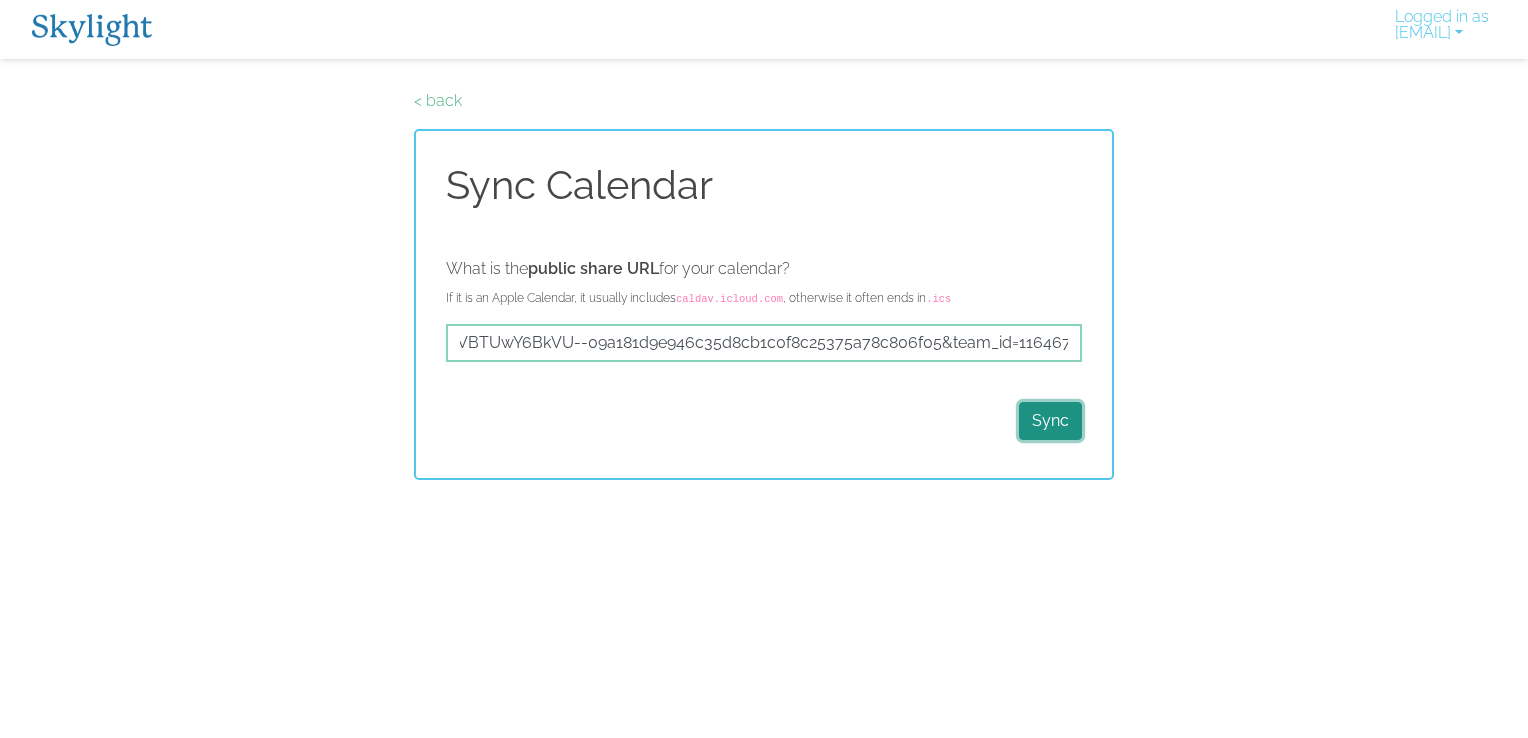 click on "Sync" at bounding box center (1050, 421) 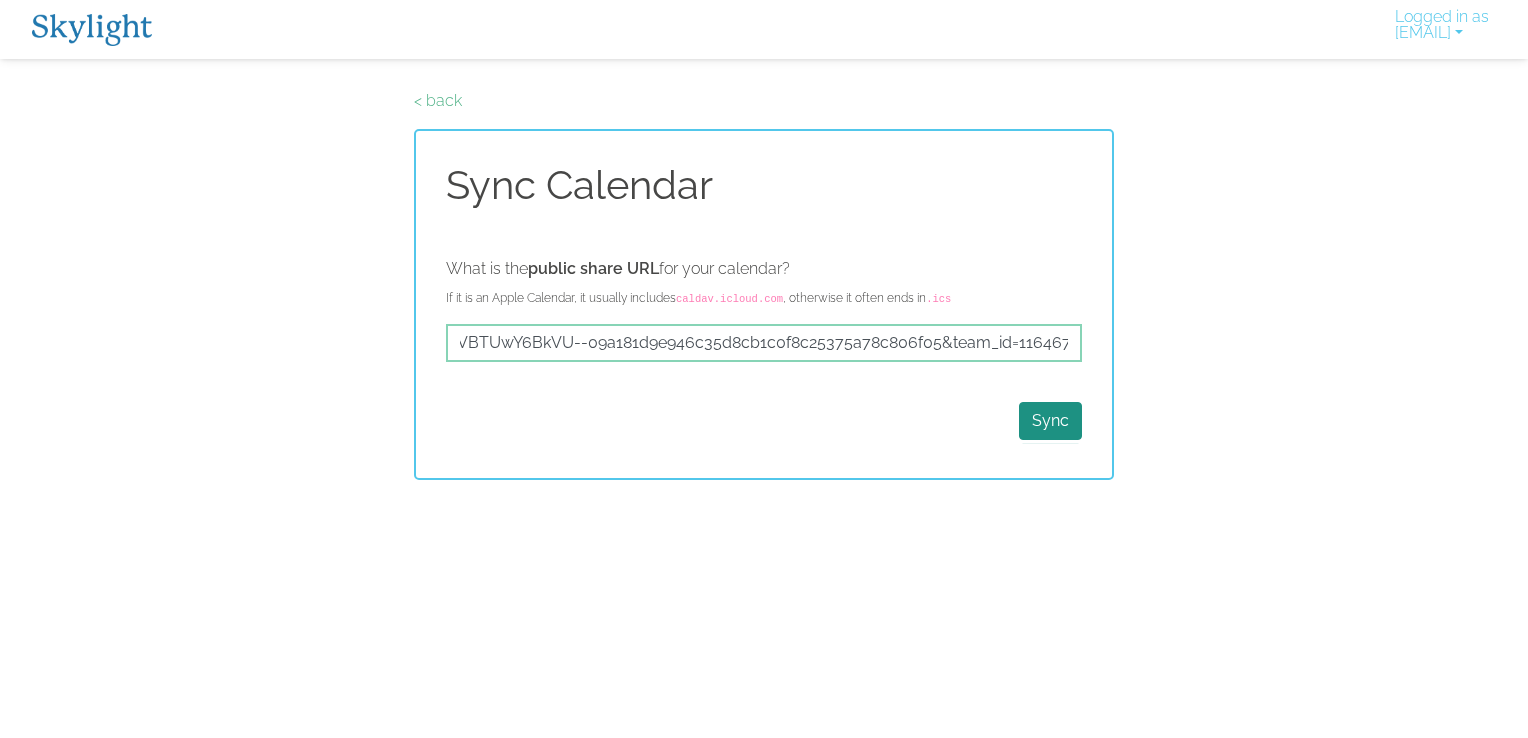scroll, scrollTop: 0, scrollLeft: 0, axis: both 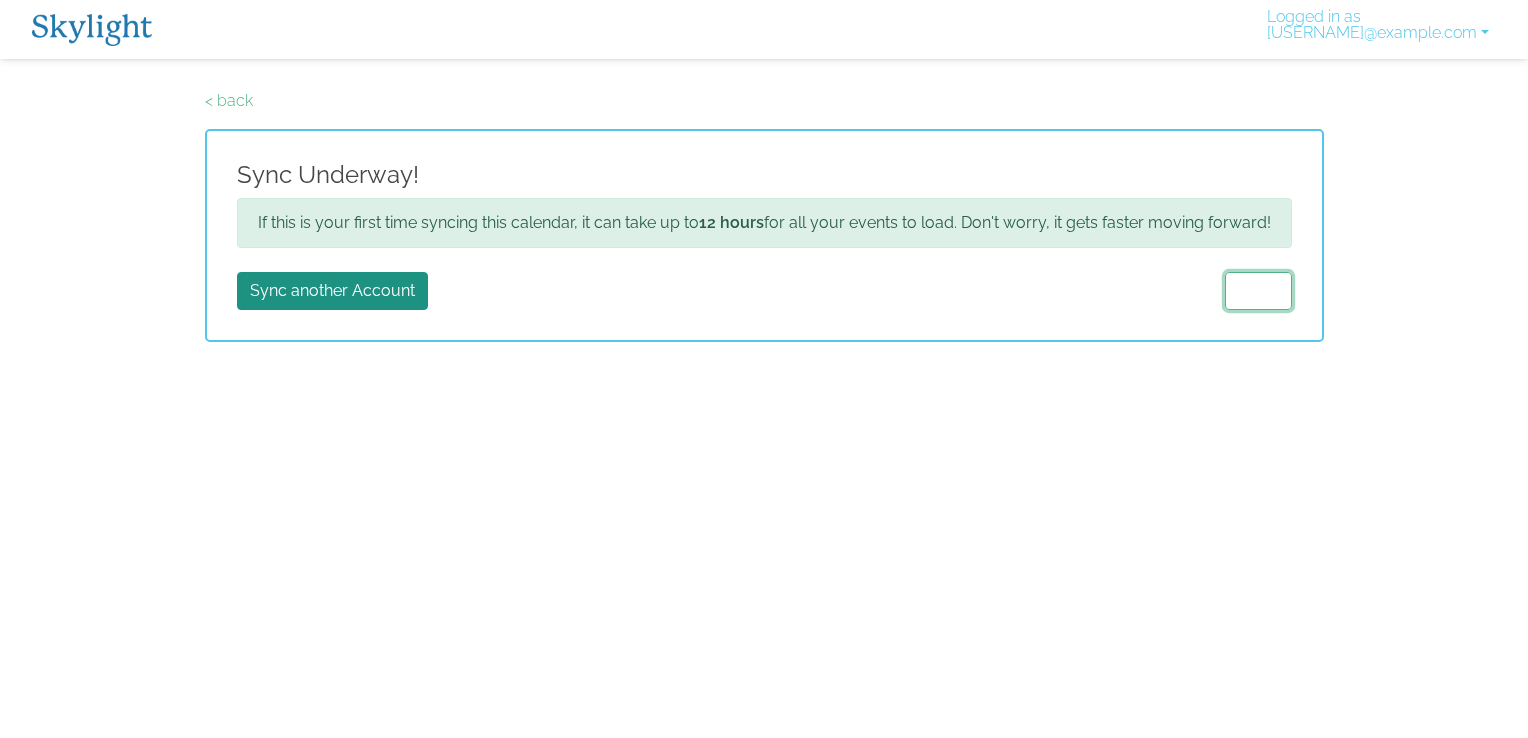 click on "Finish" at bounding box center (1258, 291) 